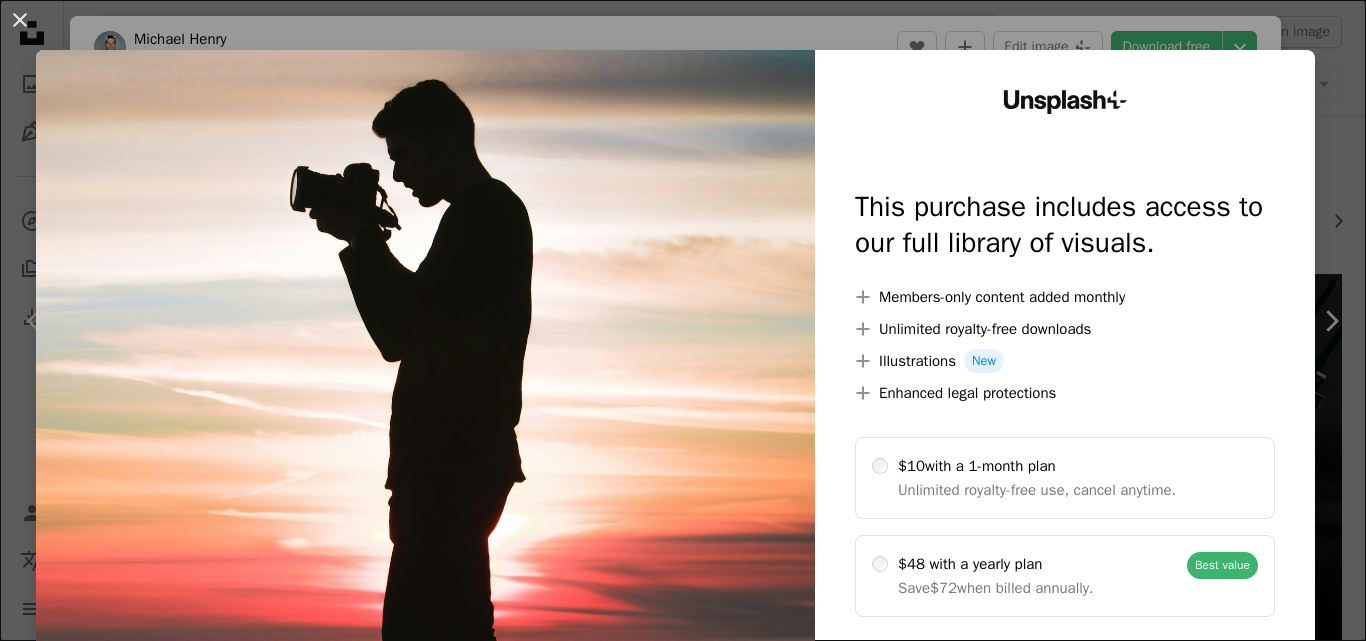 scroll, scrollTop: 0, scrollLeft: 0, axis: both 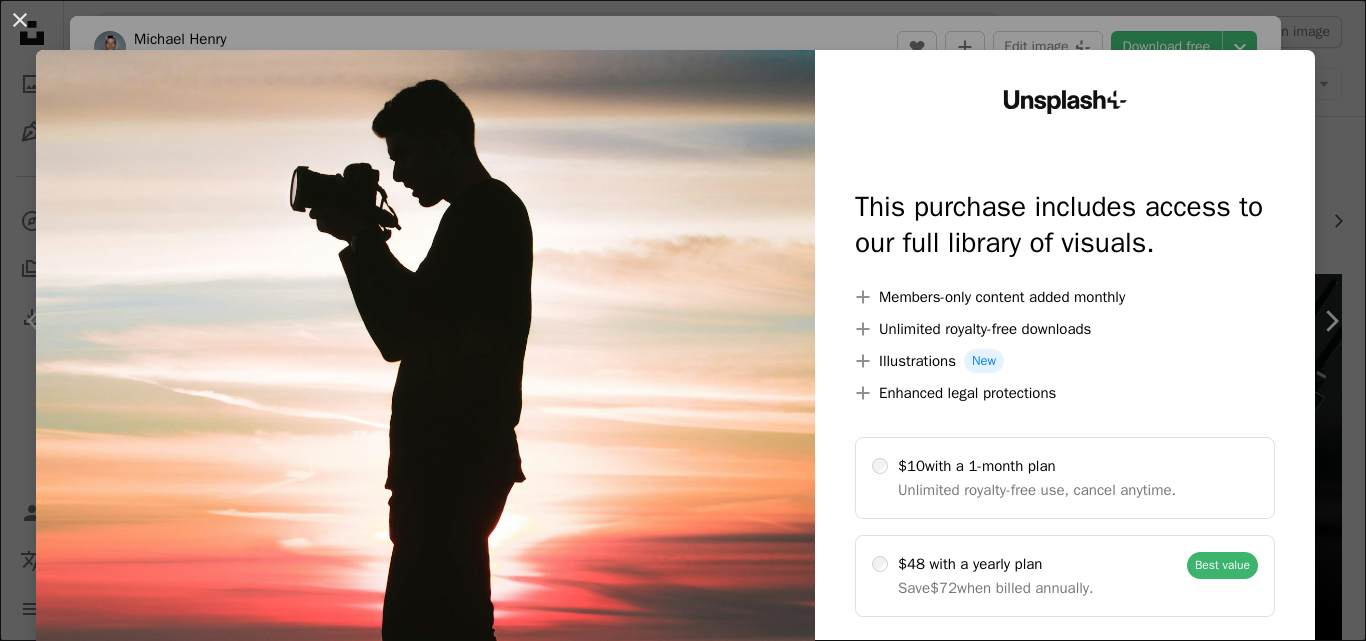 click at bounding box center (425, 407) 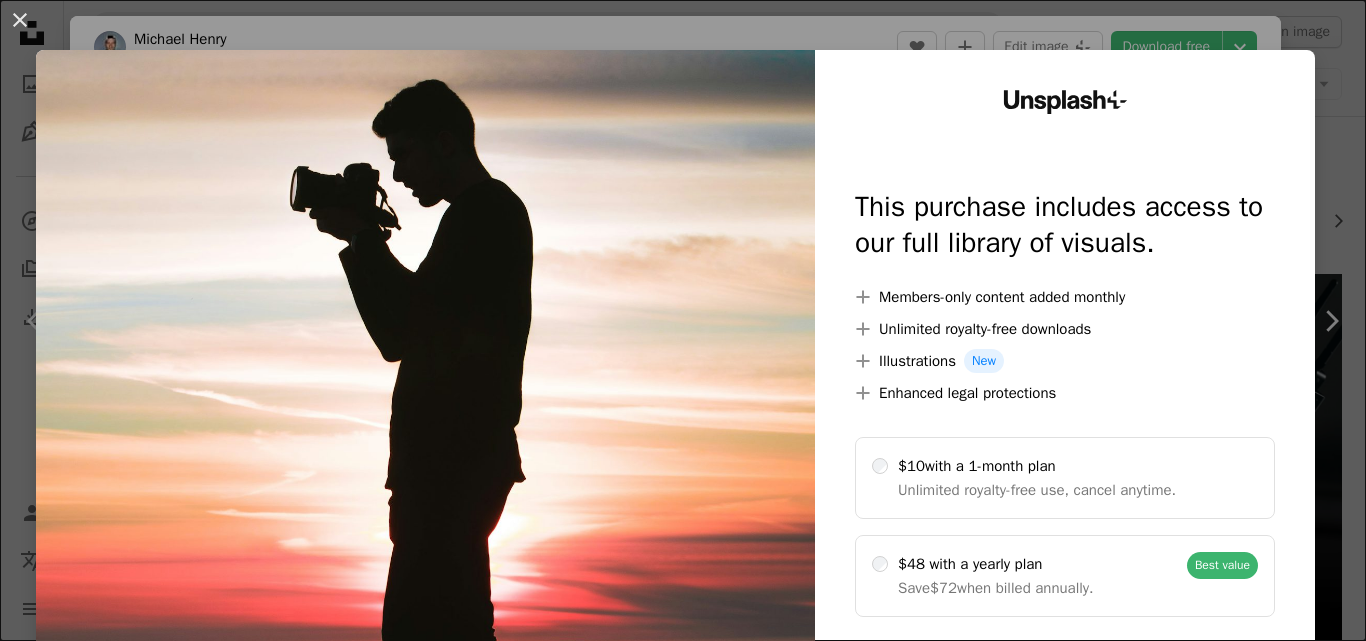 drag, startPoint x: 644, startPoint y: 354, endPoint x: 626, endPoint y: 220, distance: 135.20355 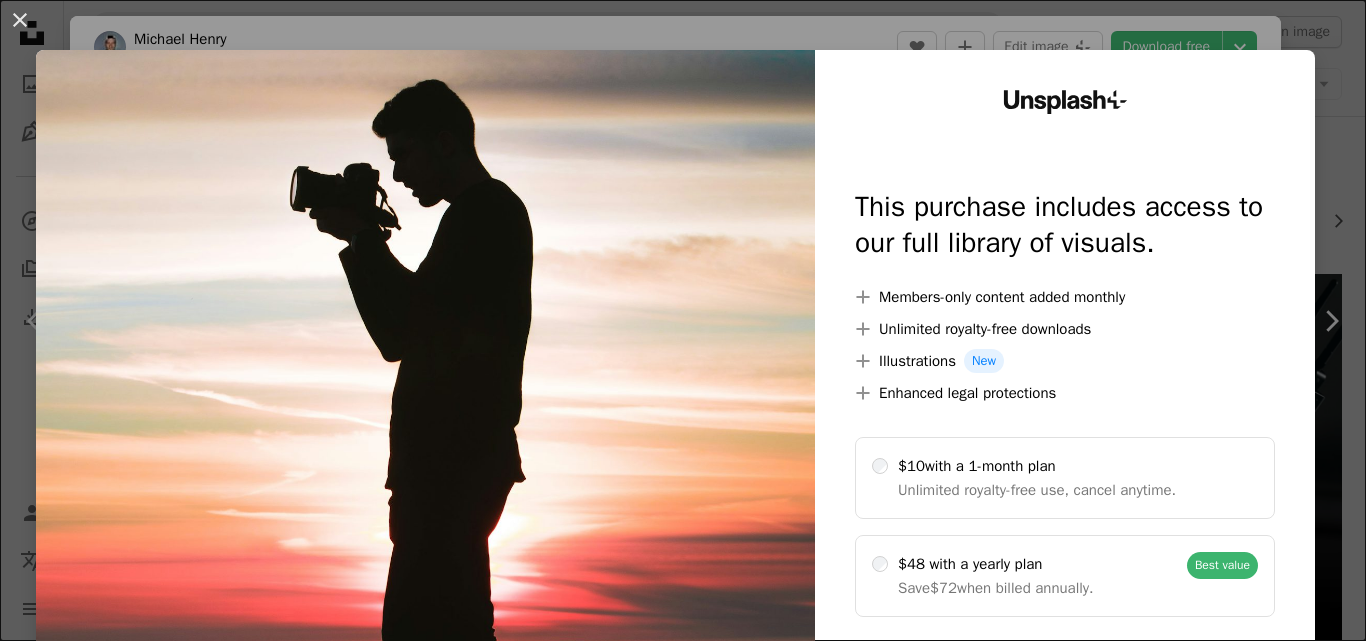 click at bounding box center [425, 407] 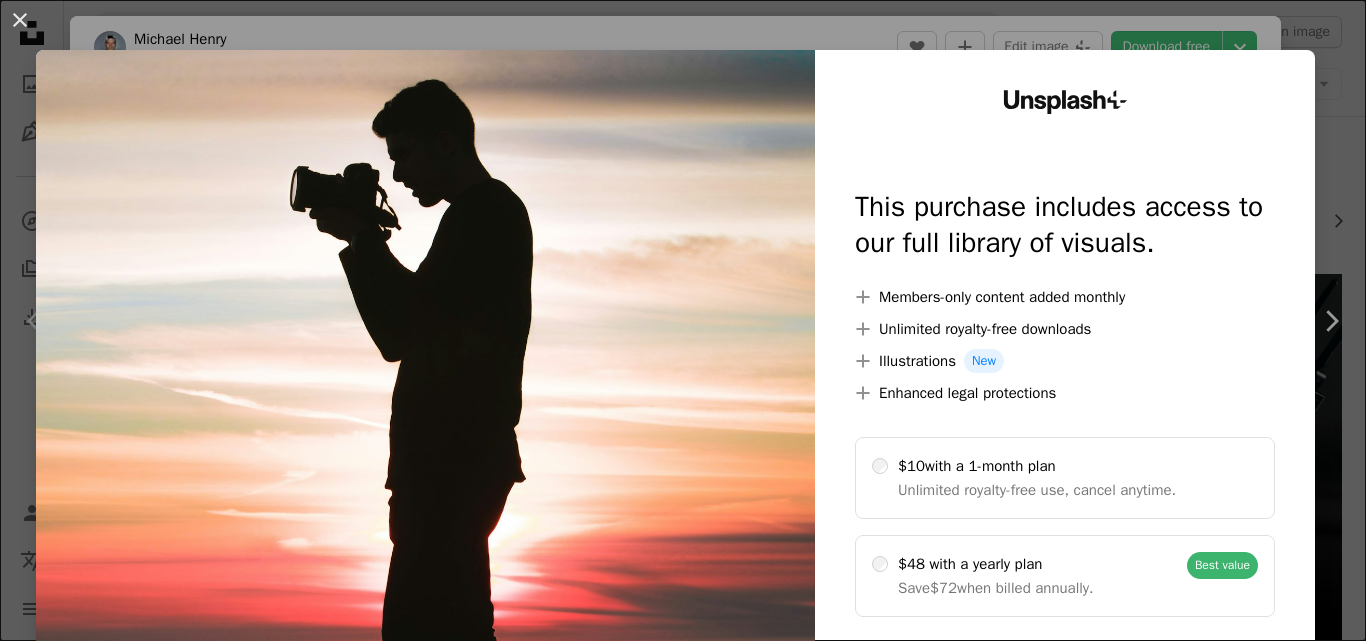 drag, startPoint x: 1318, startPoint y: 315, endPoint x: 1320, endPoint y: 286, distance: 29.068884 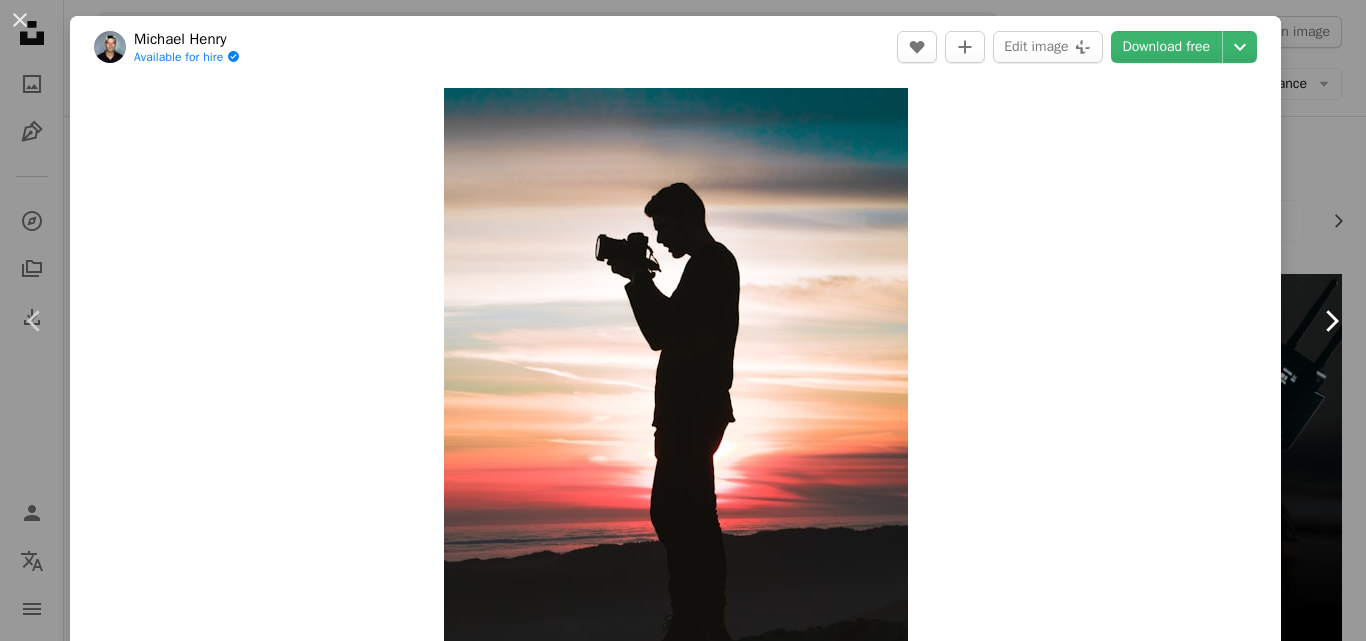 click on "Chevron right" 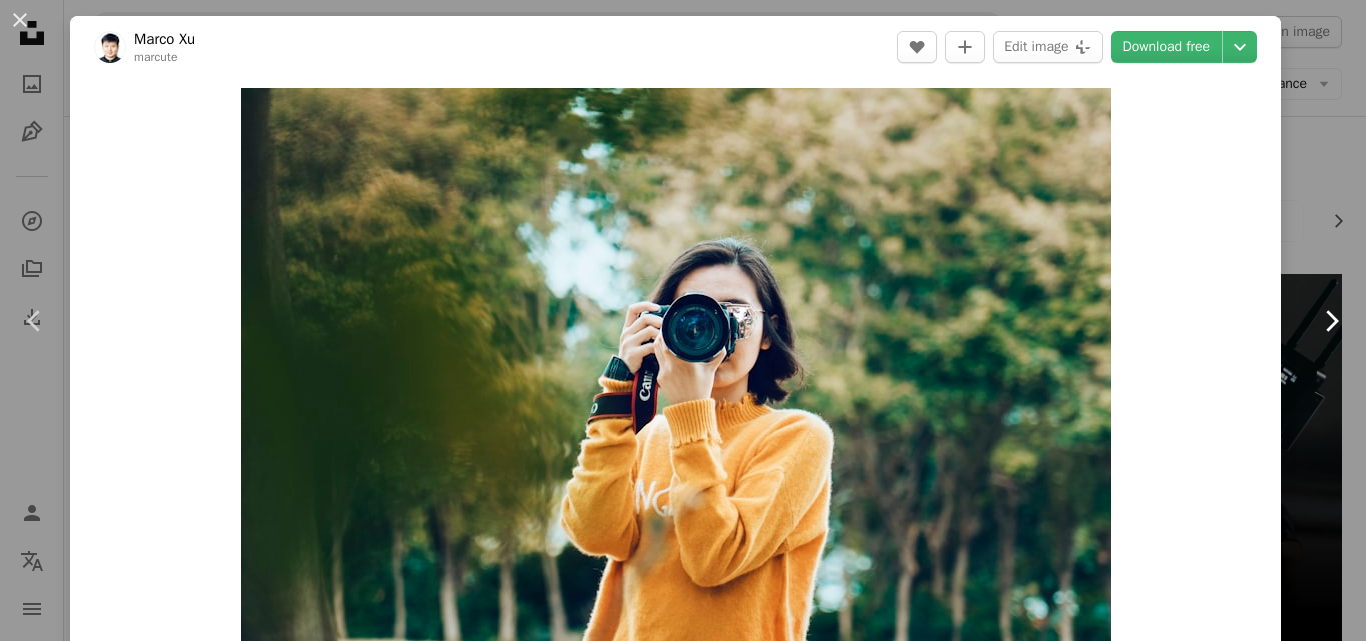 click 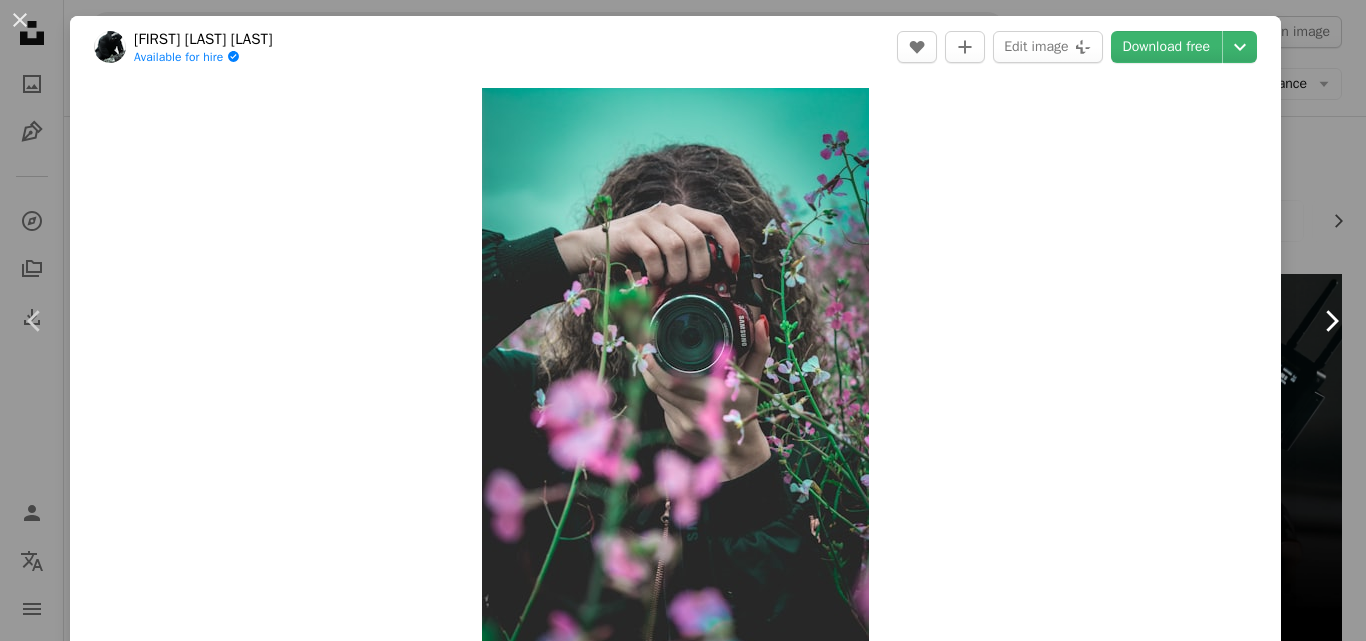 click 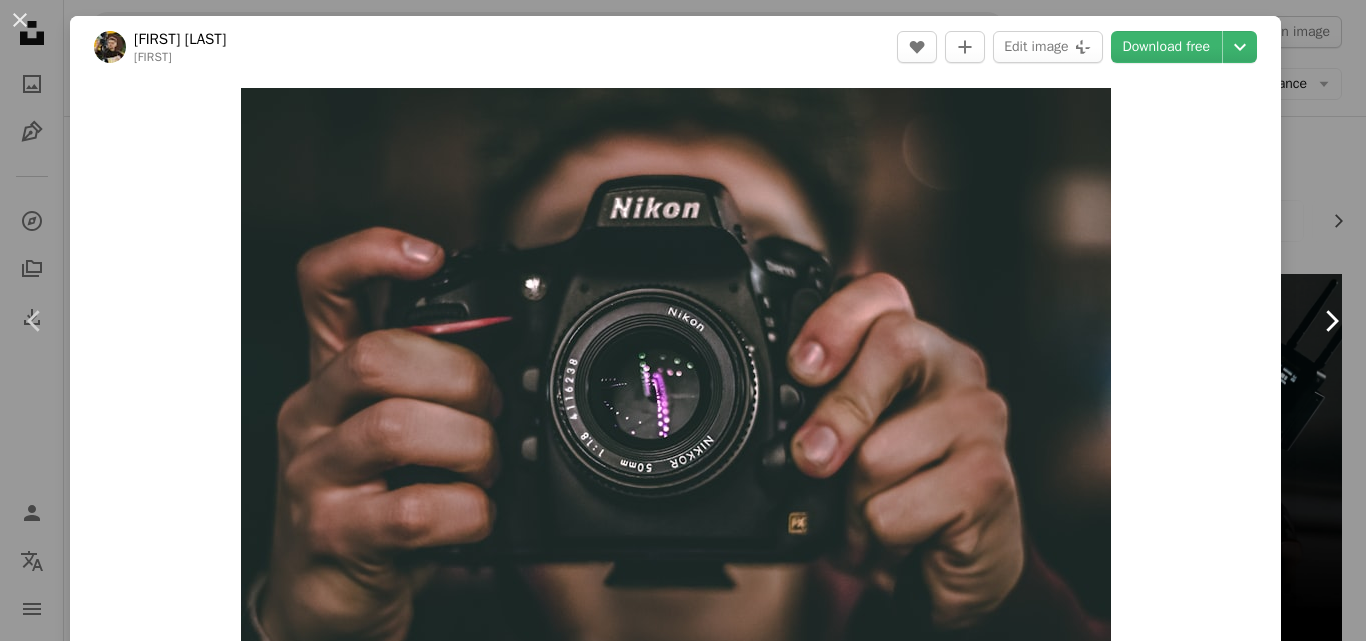 click 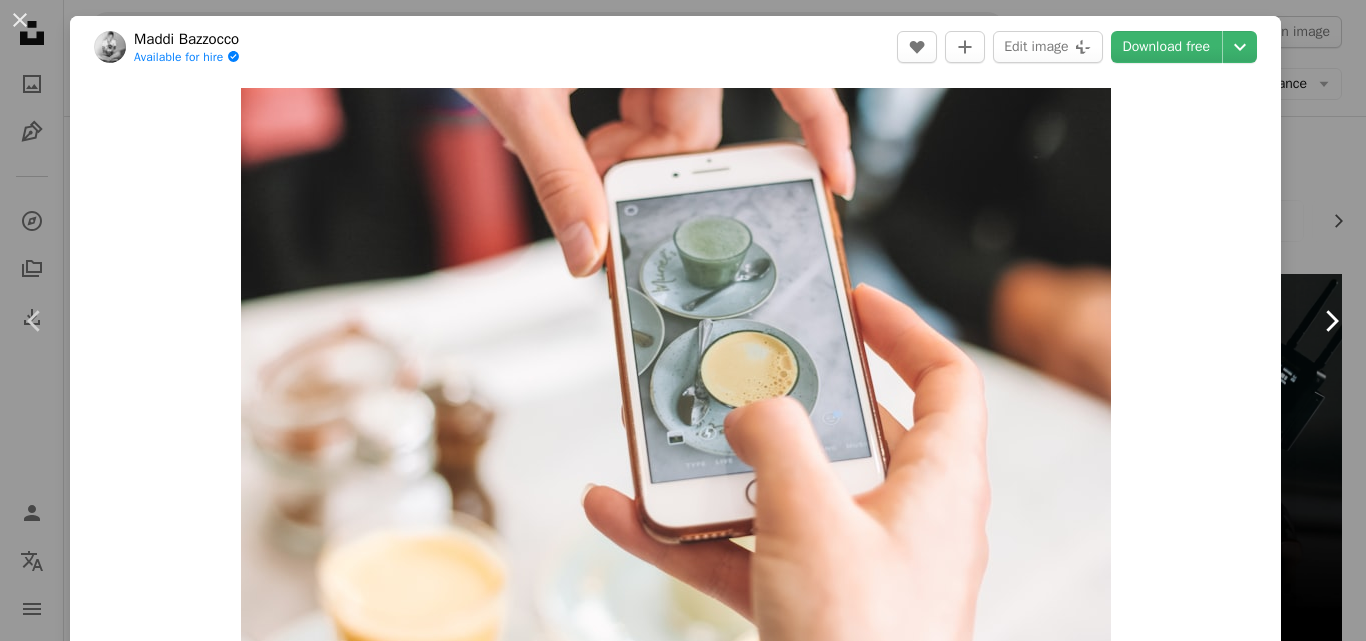click 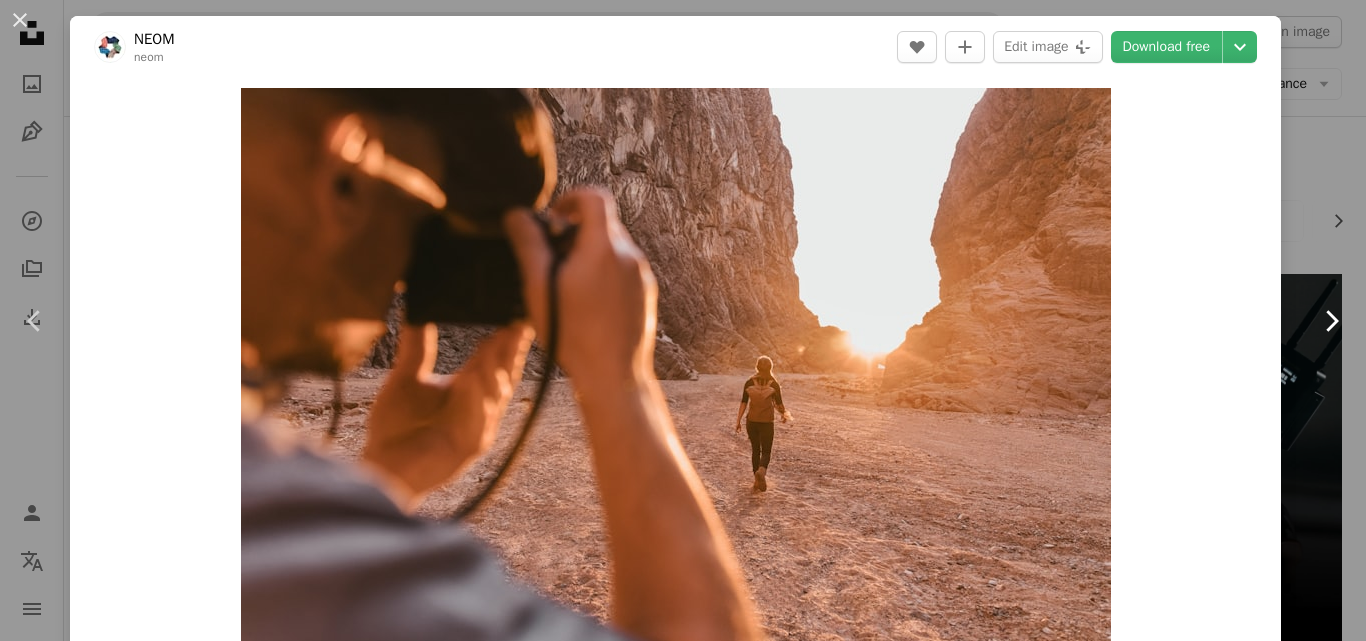 click 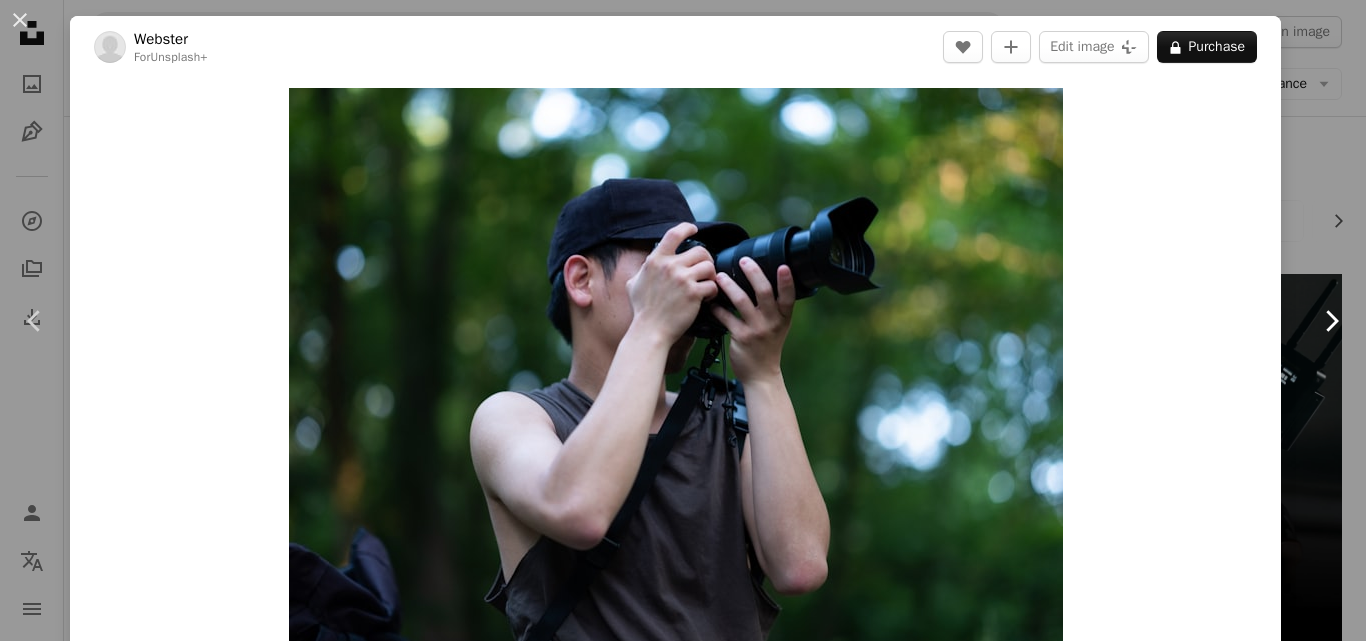 click 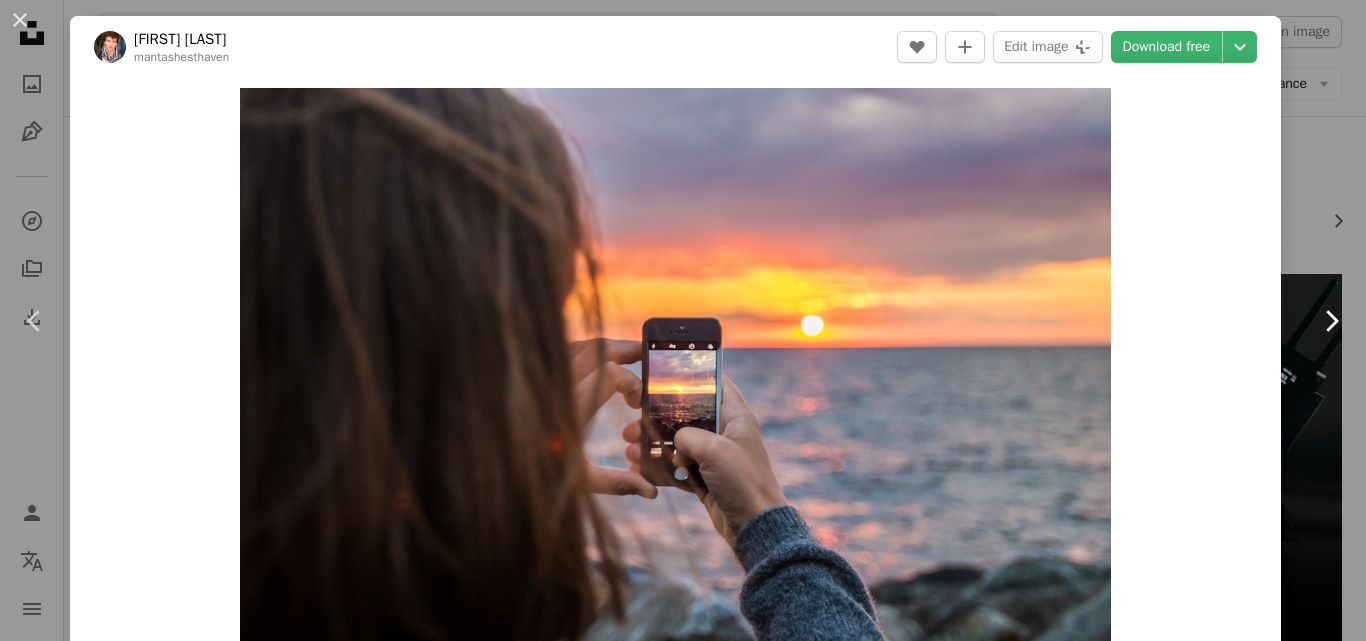 click 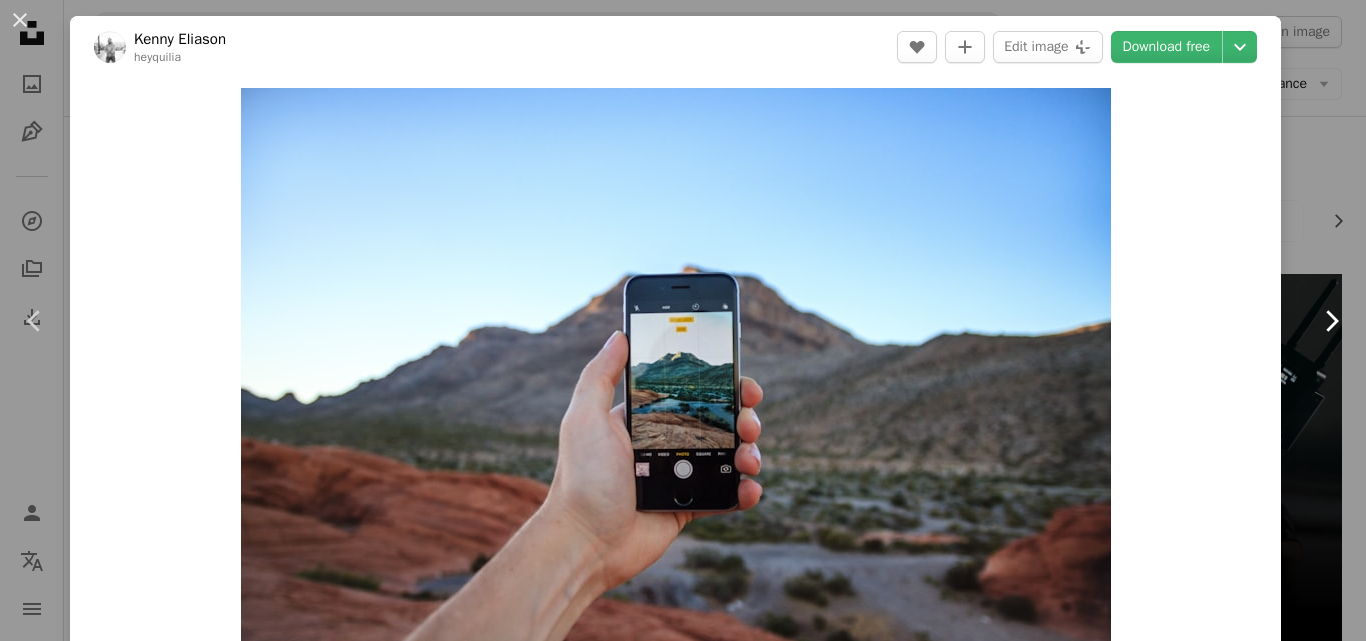 click 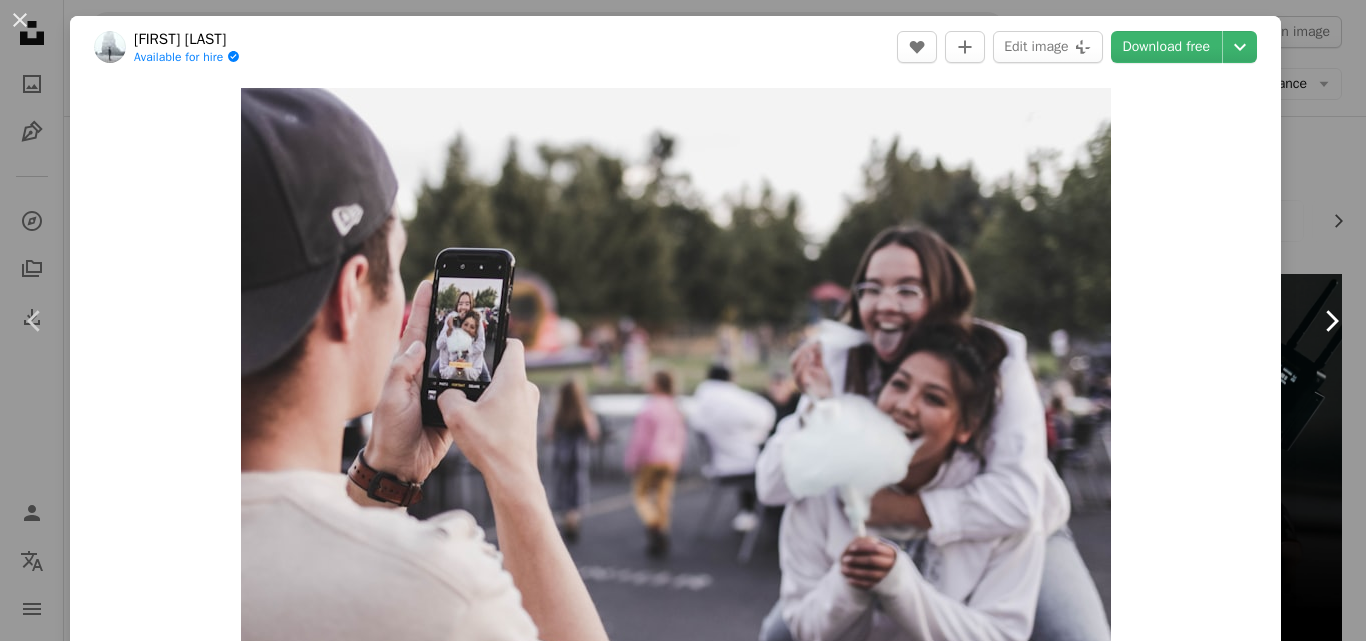 click 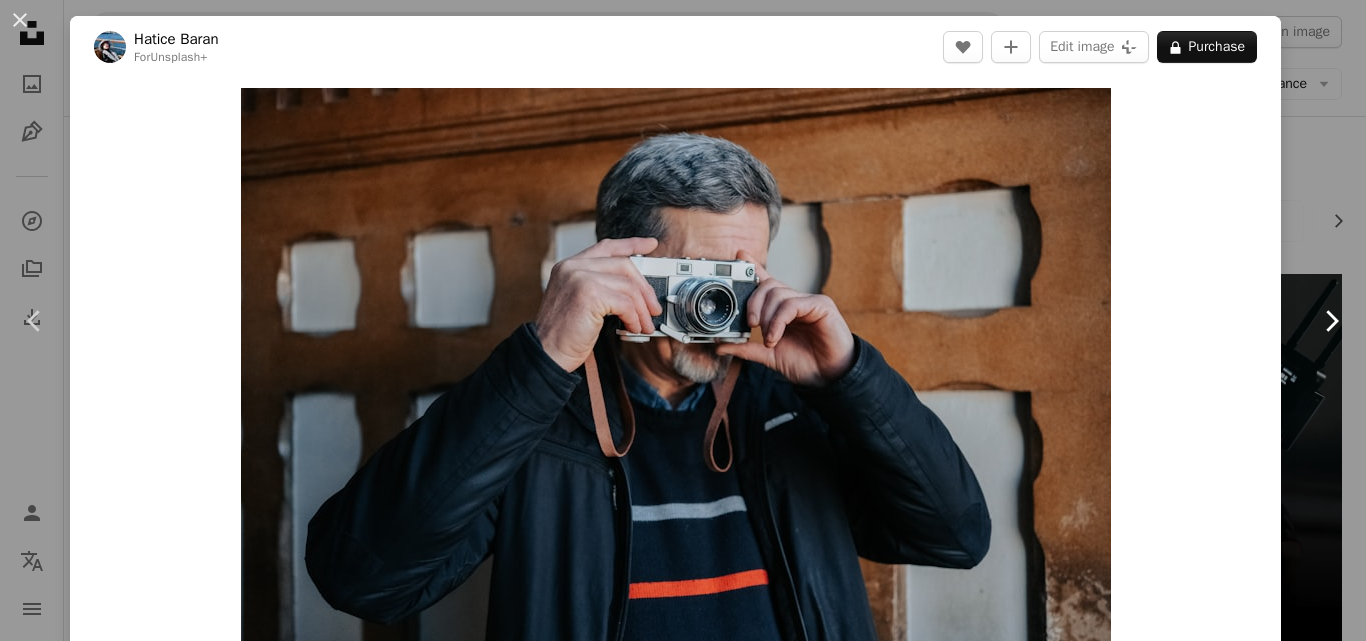 click 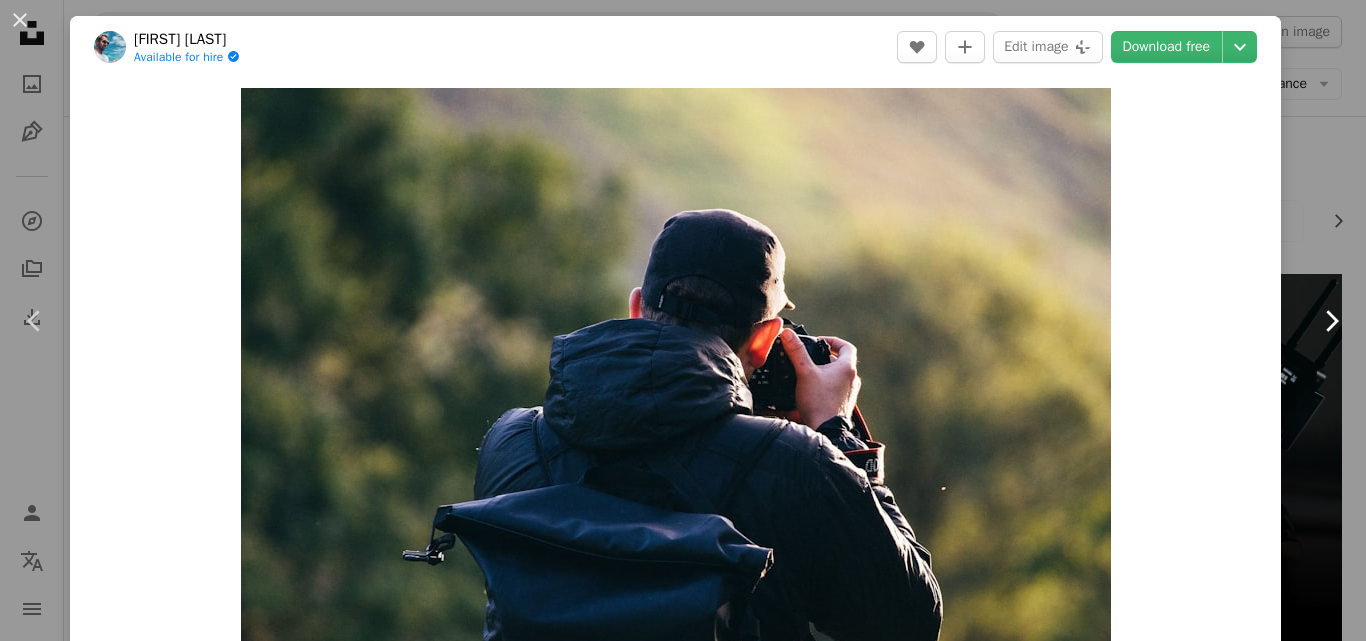 click 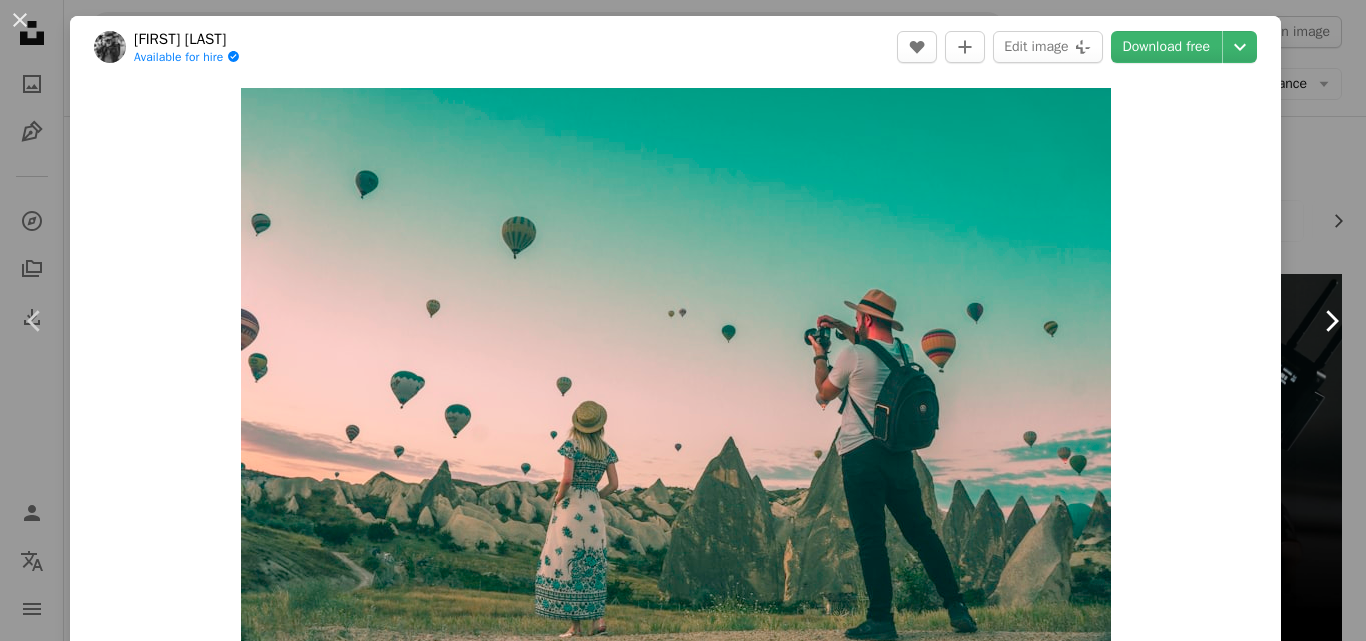 click 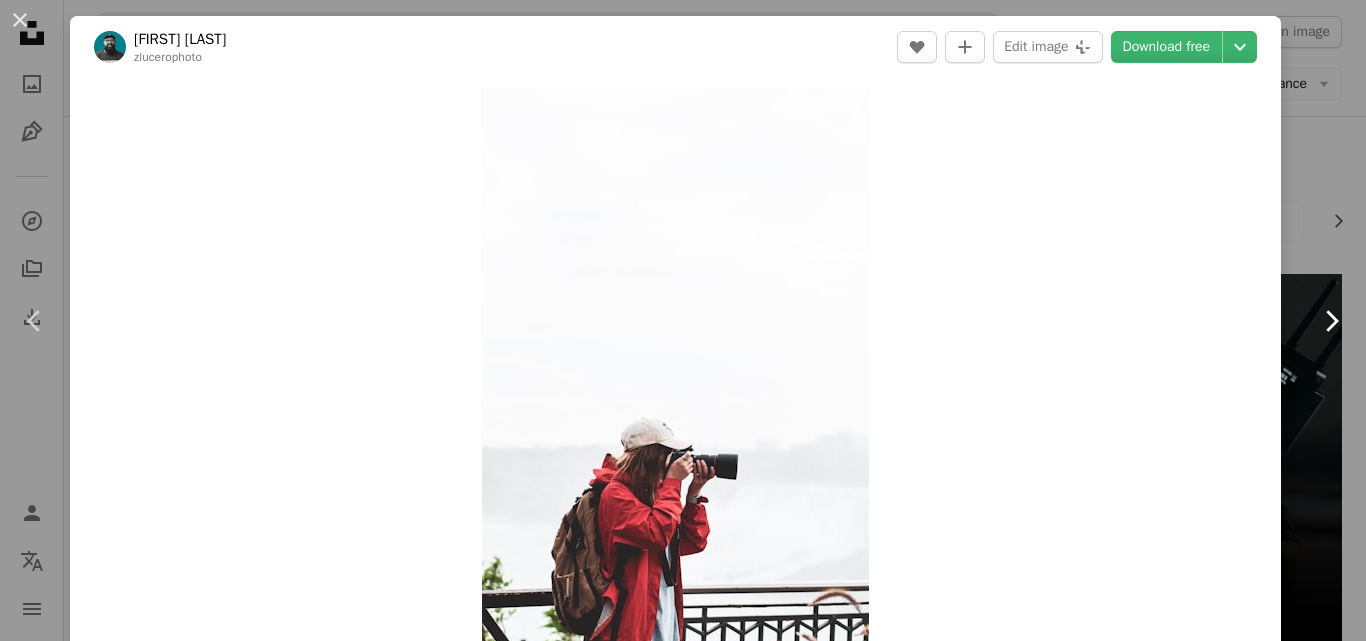 click 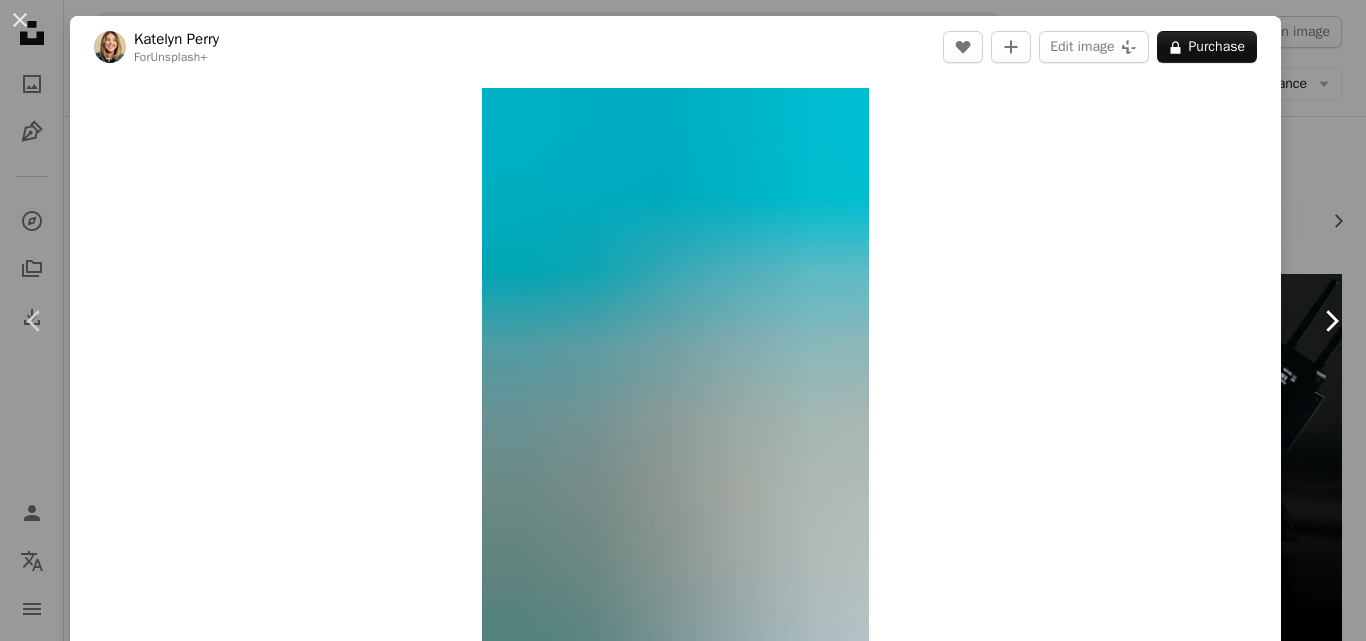 click 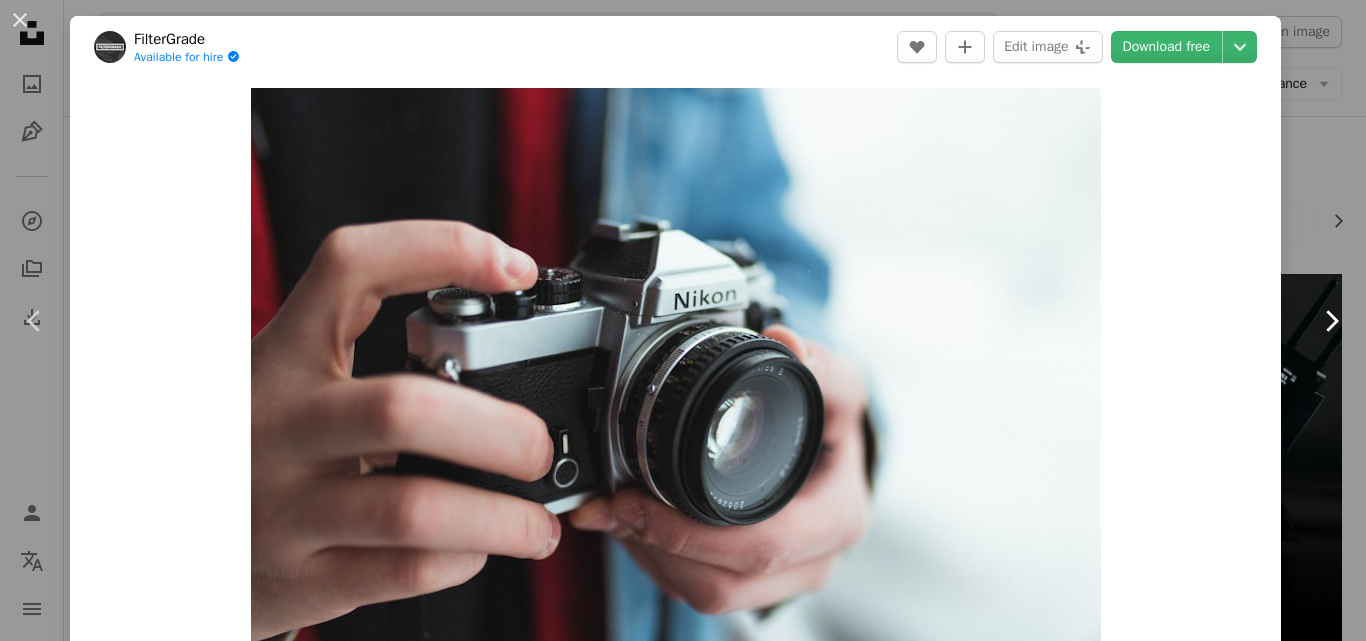 click 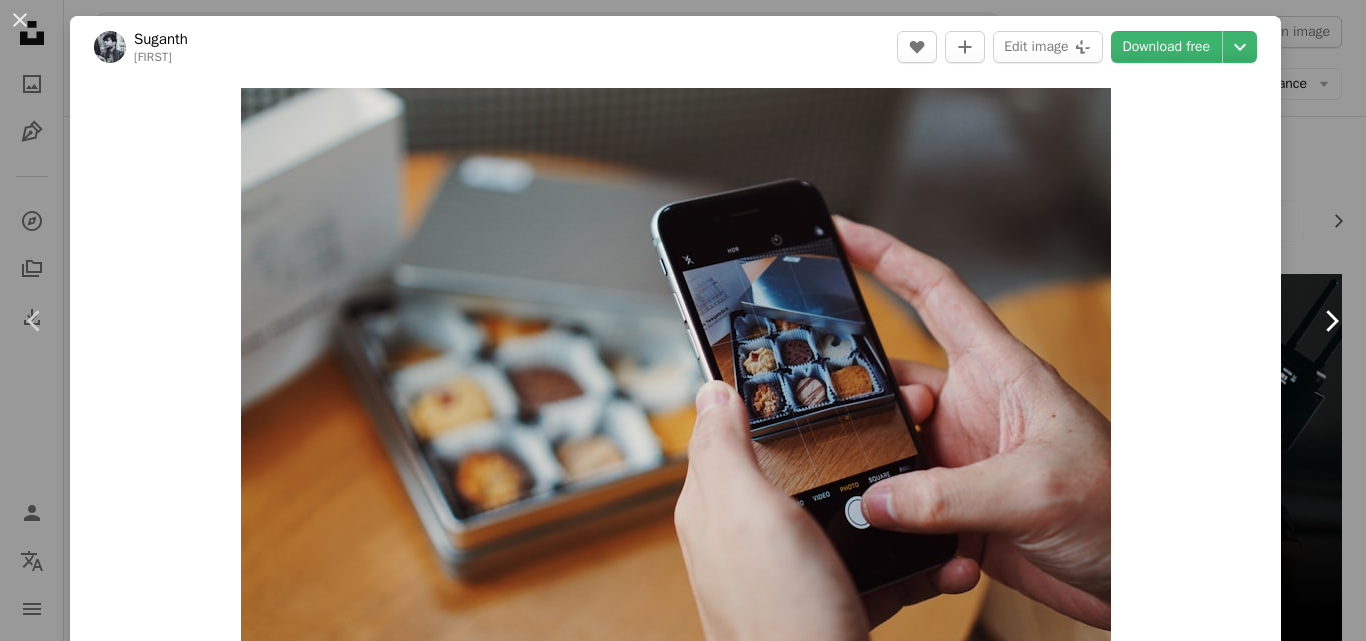 click 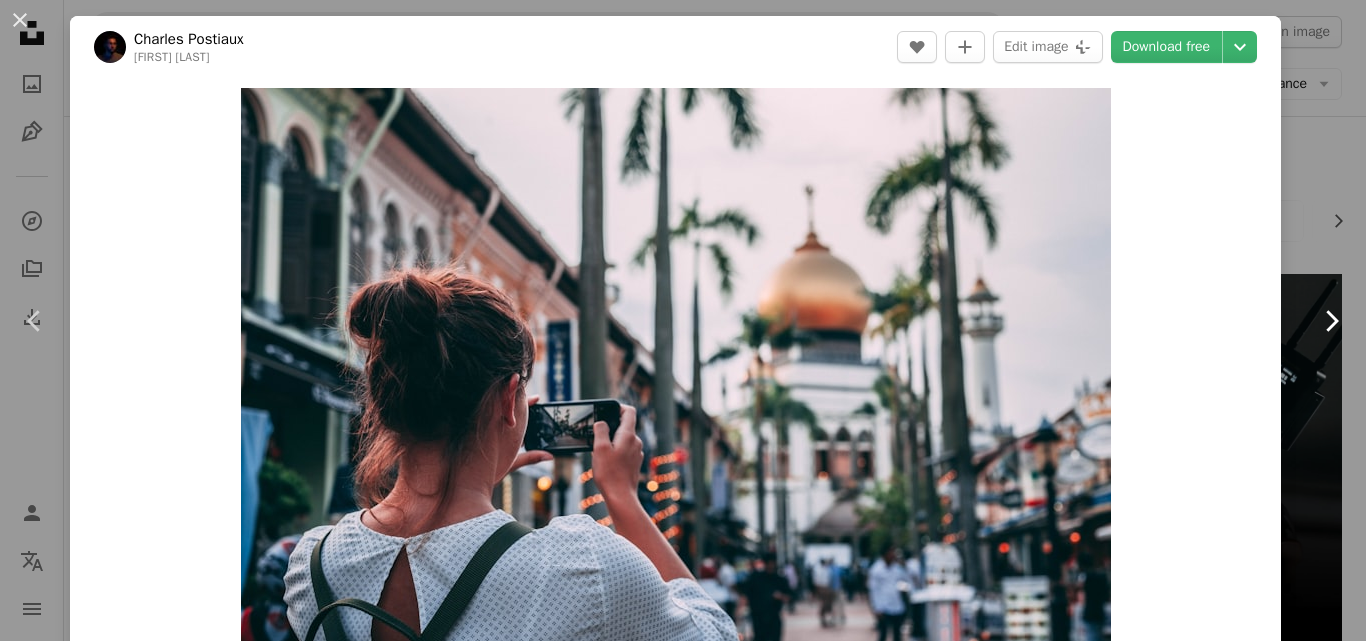 click 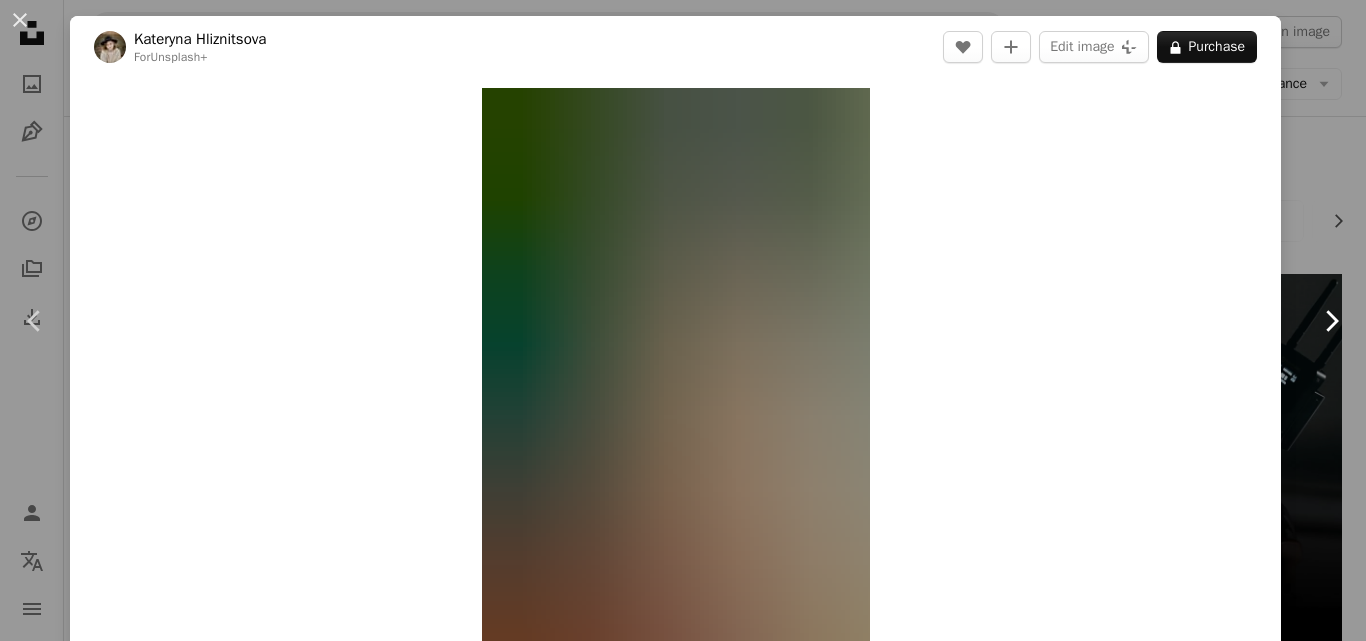 click 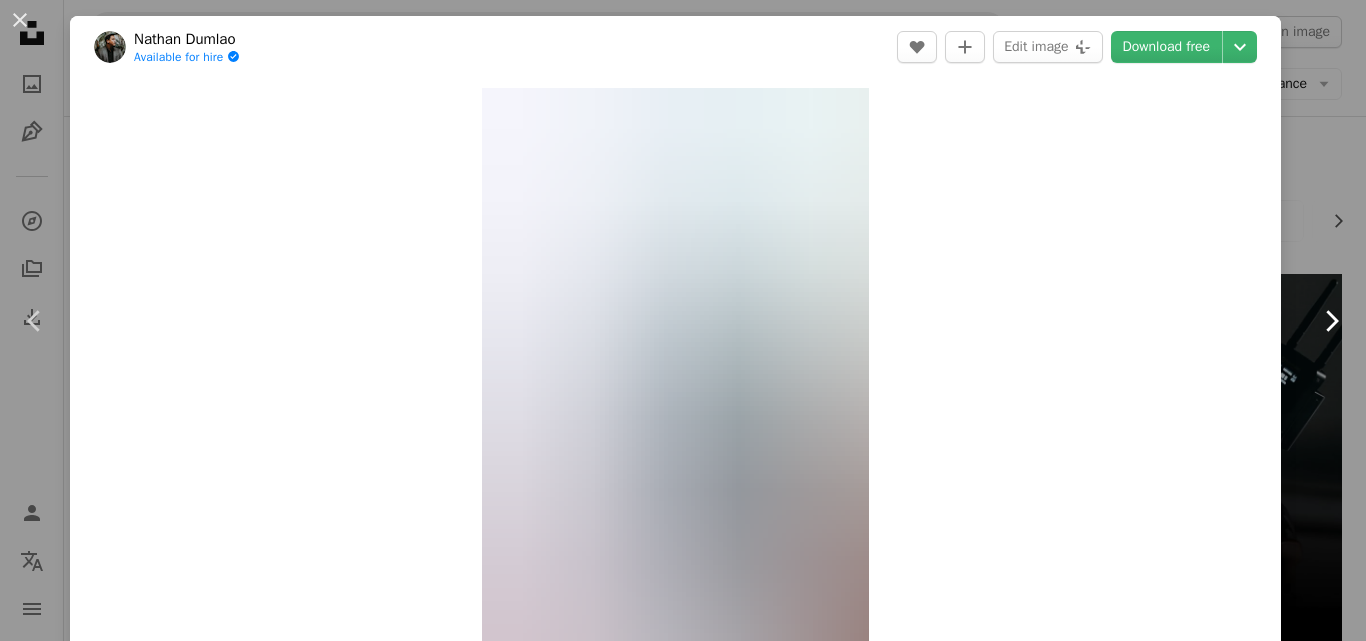click 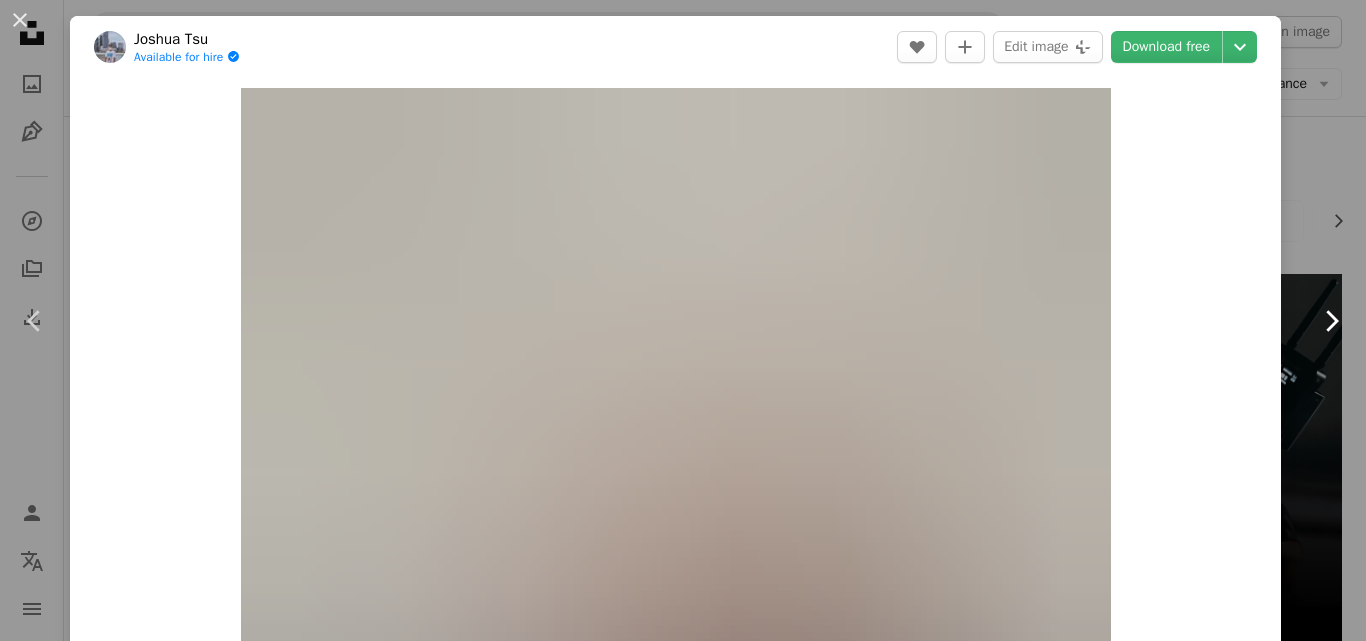 click 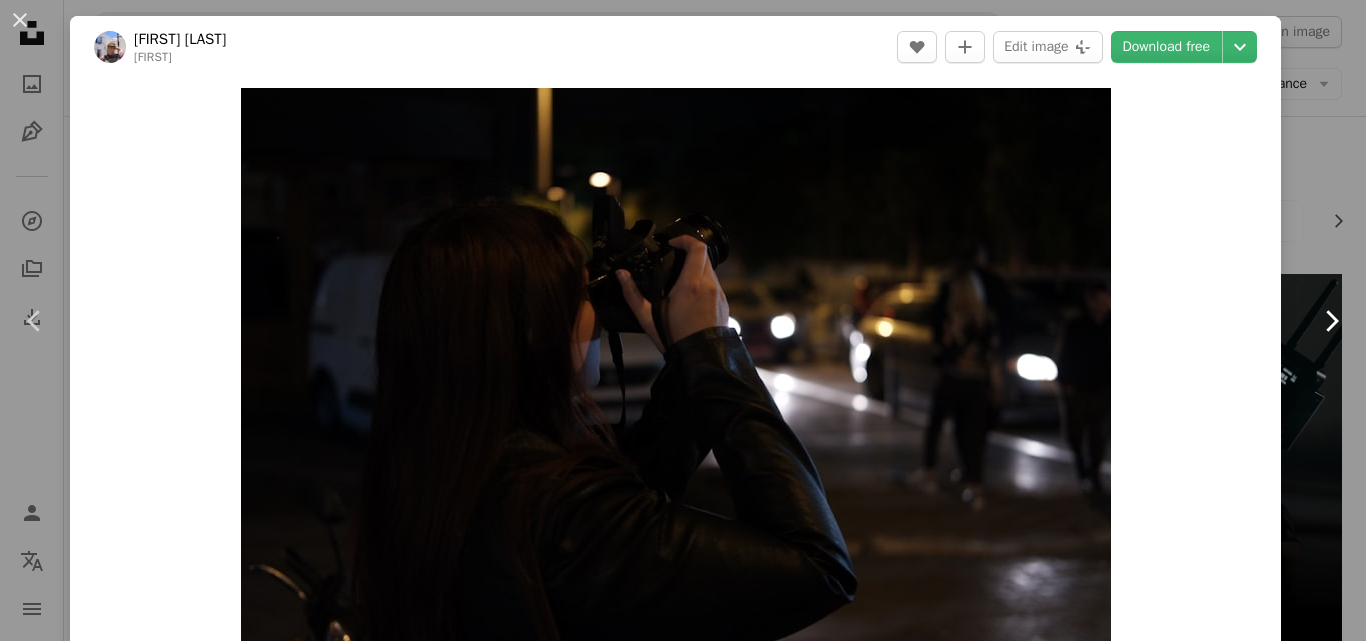 click 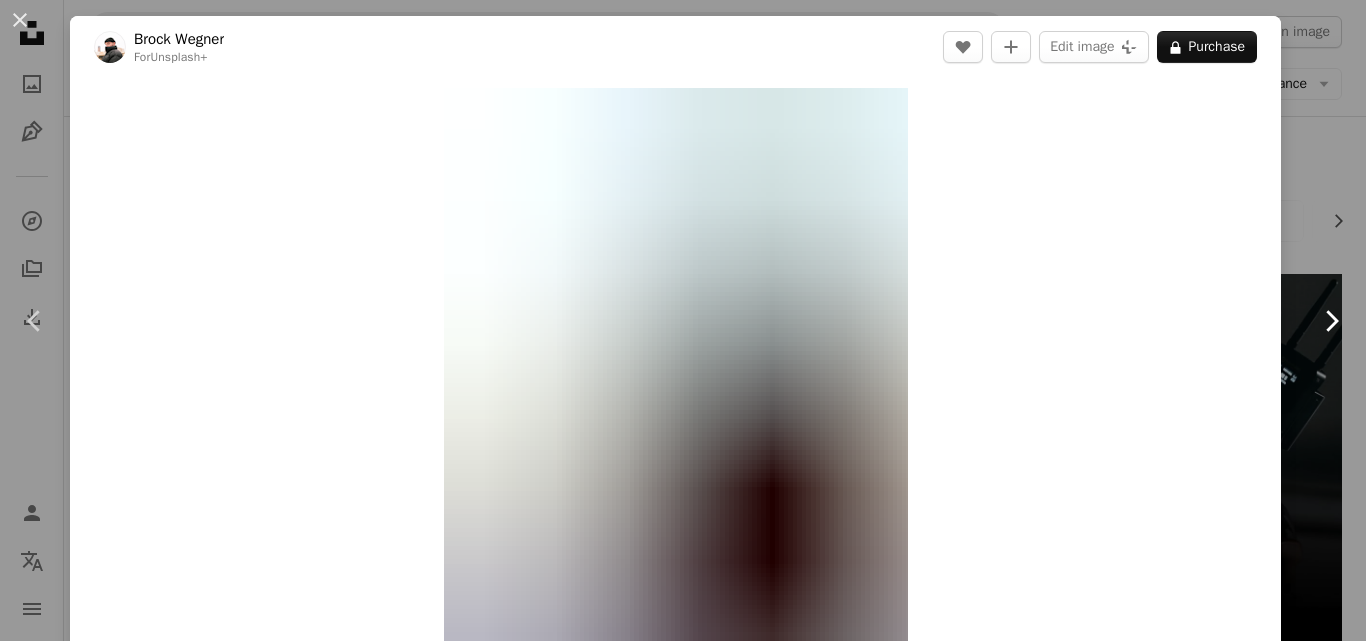 click 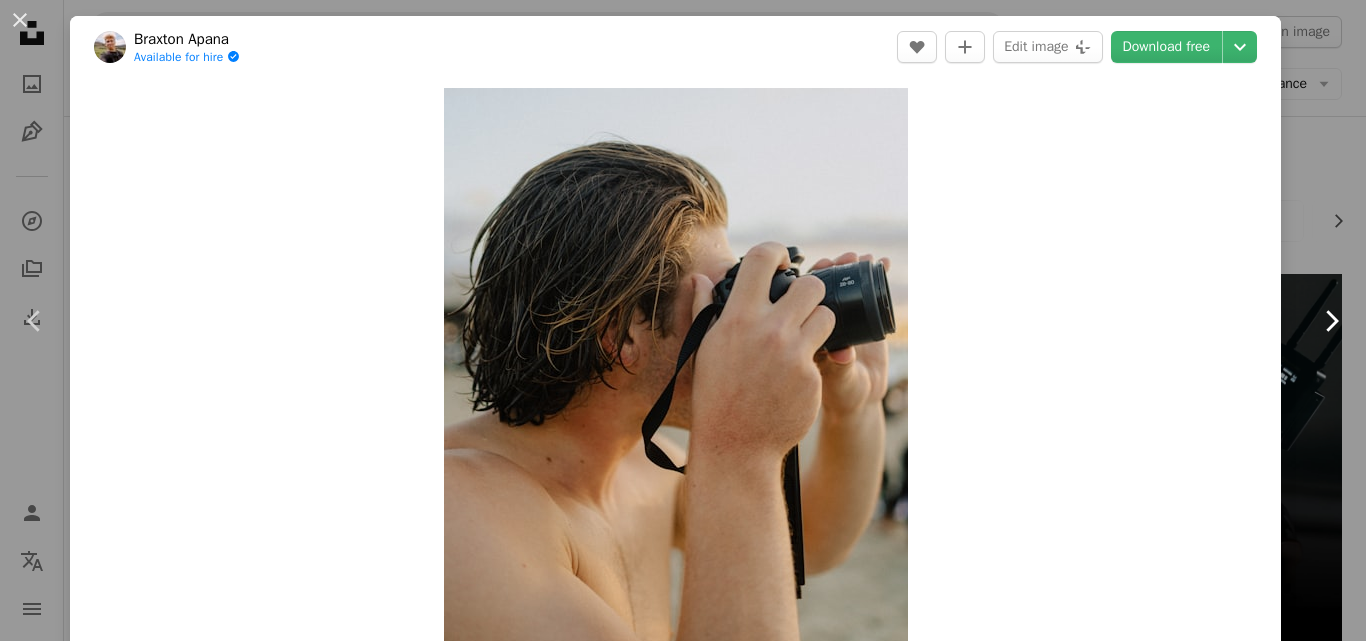 click 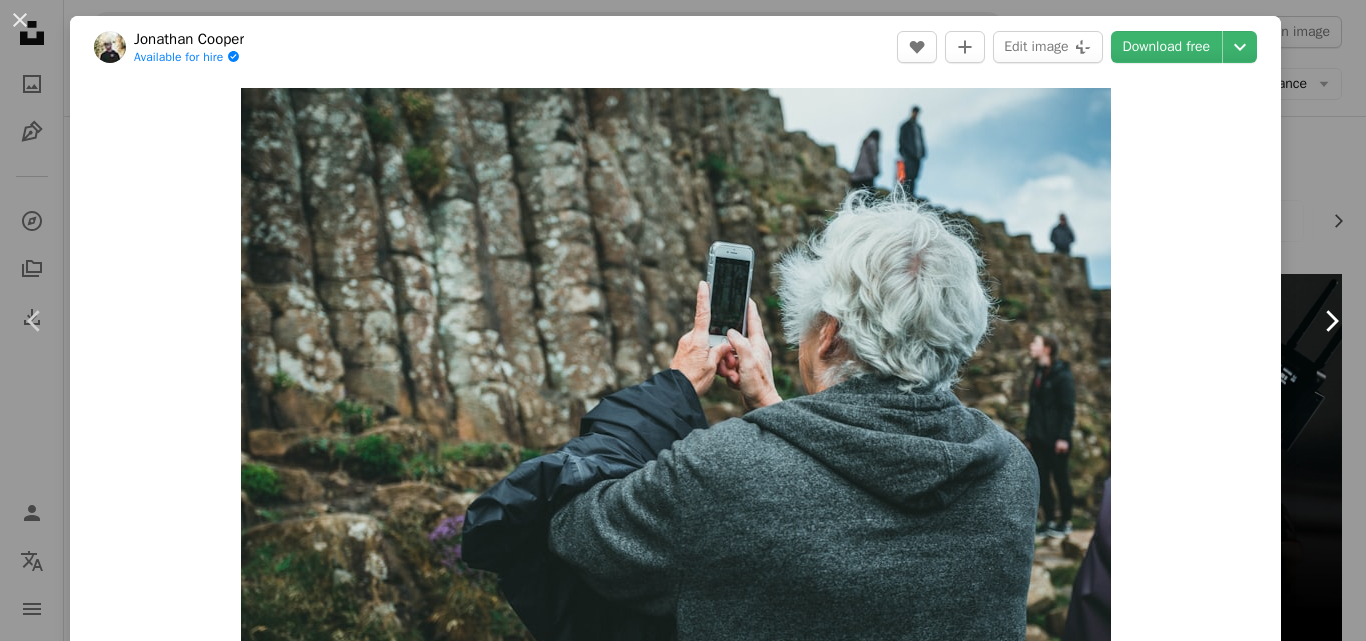 click 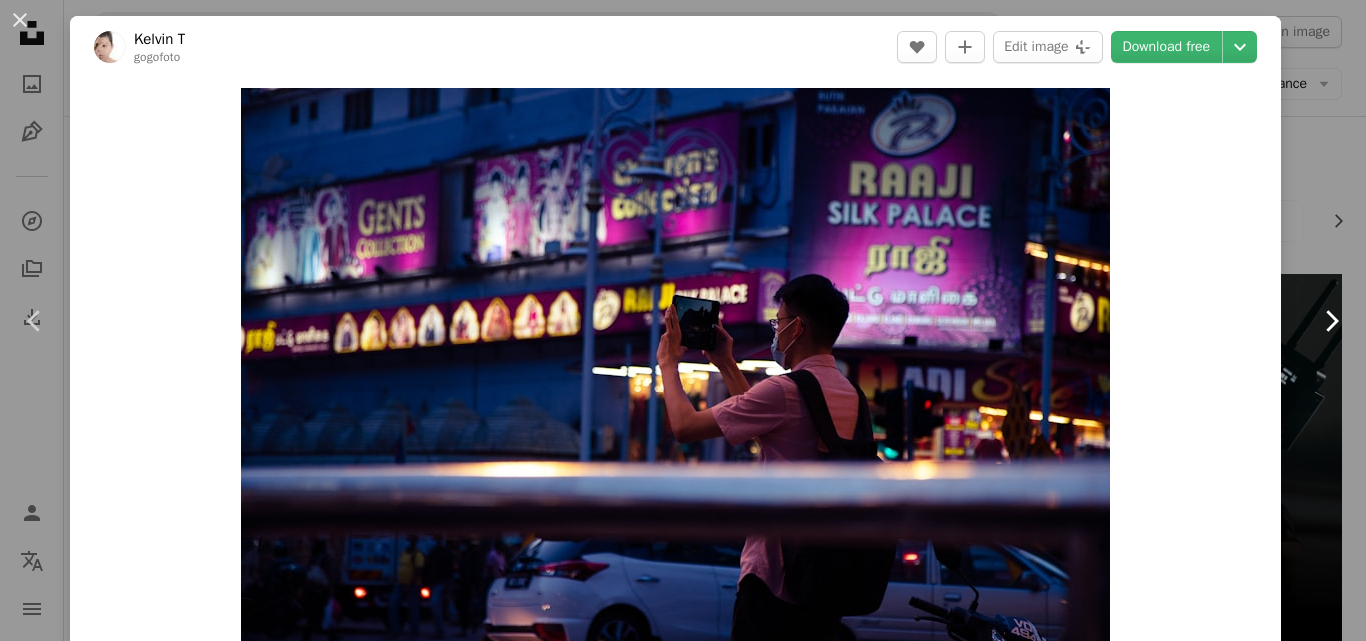 click 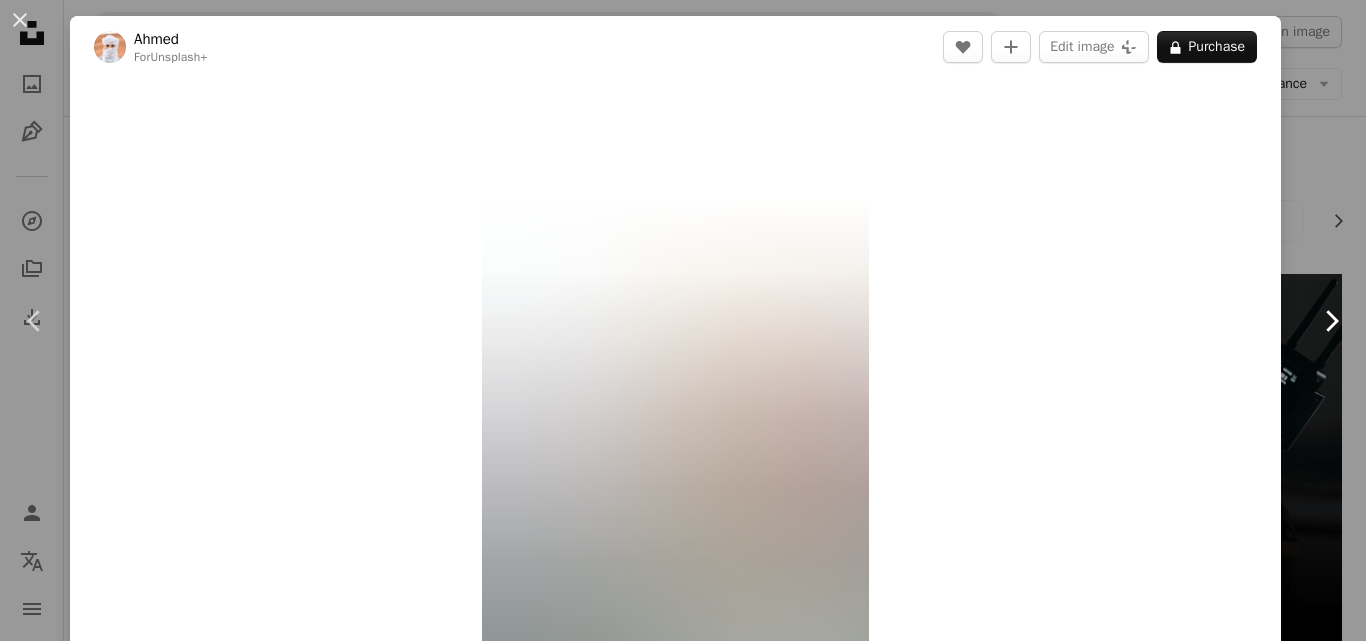 click 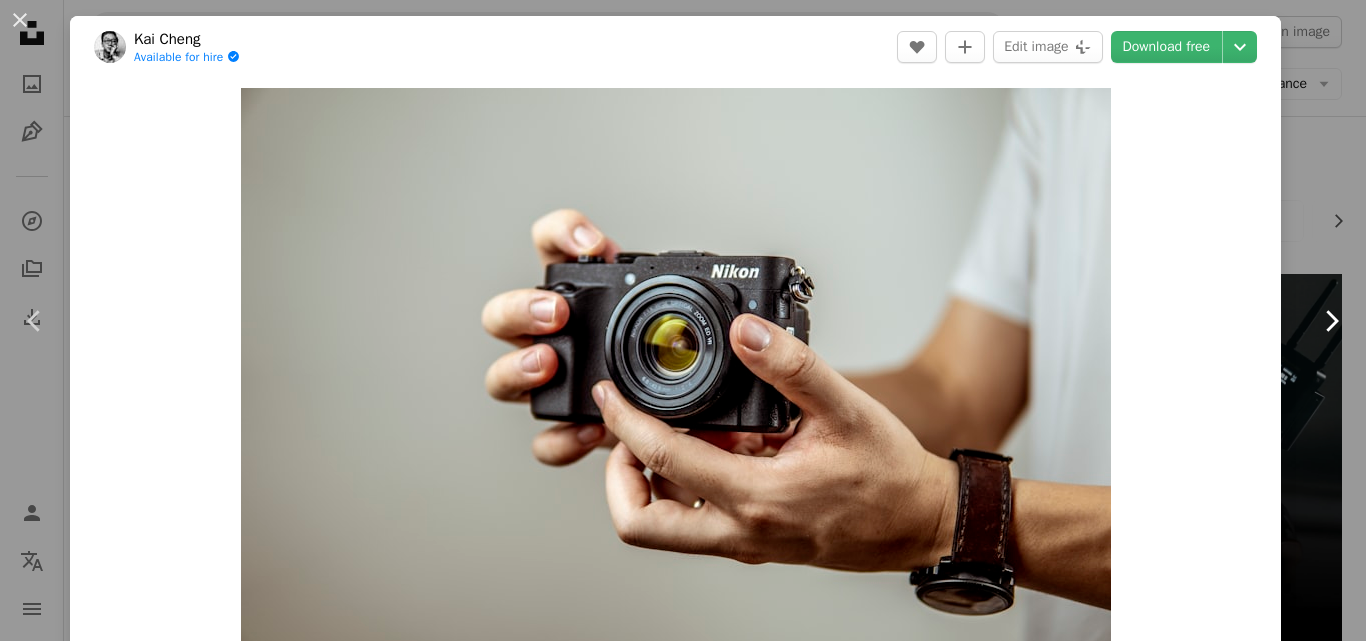 click 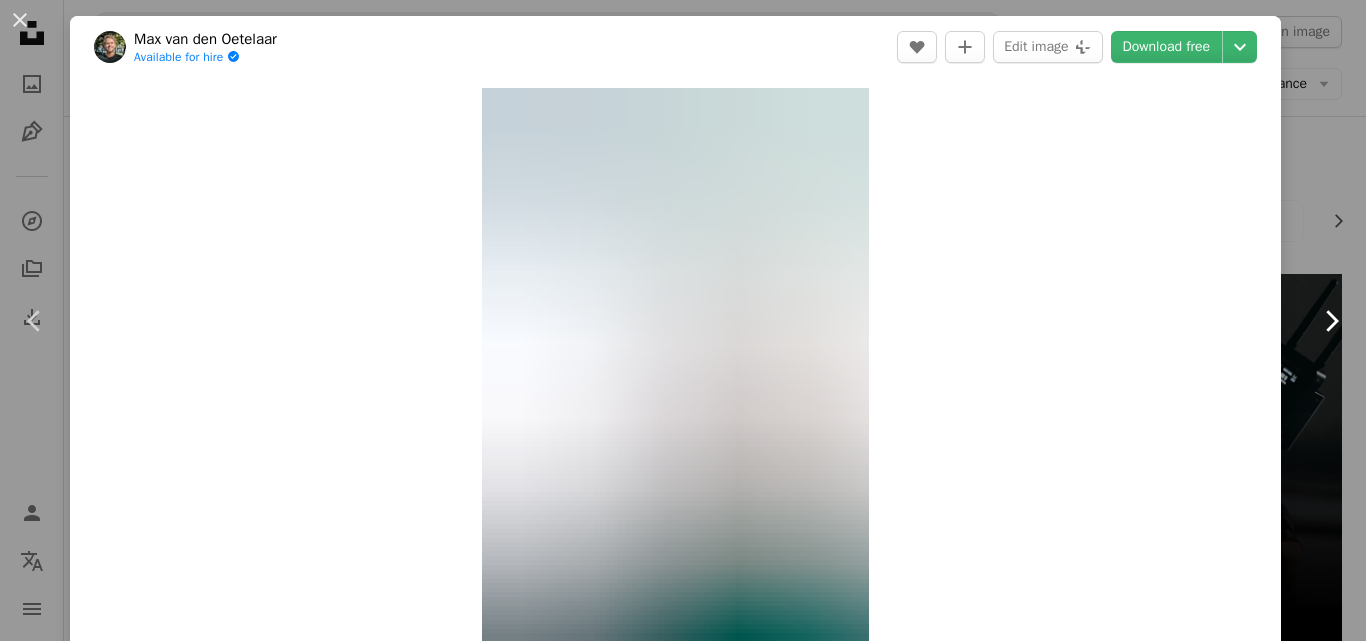 click 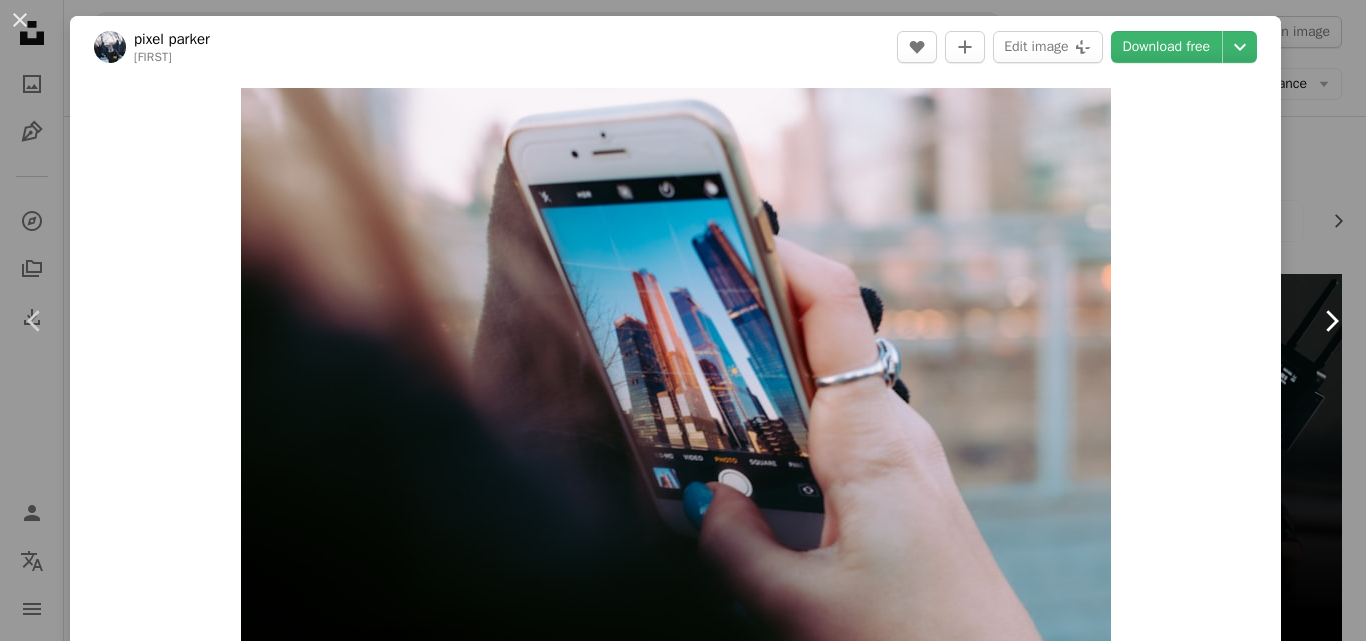 click 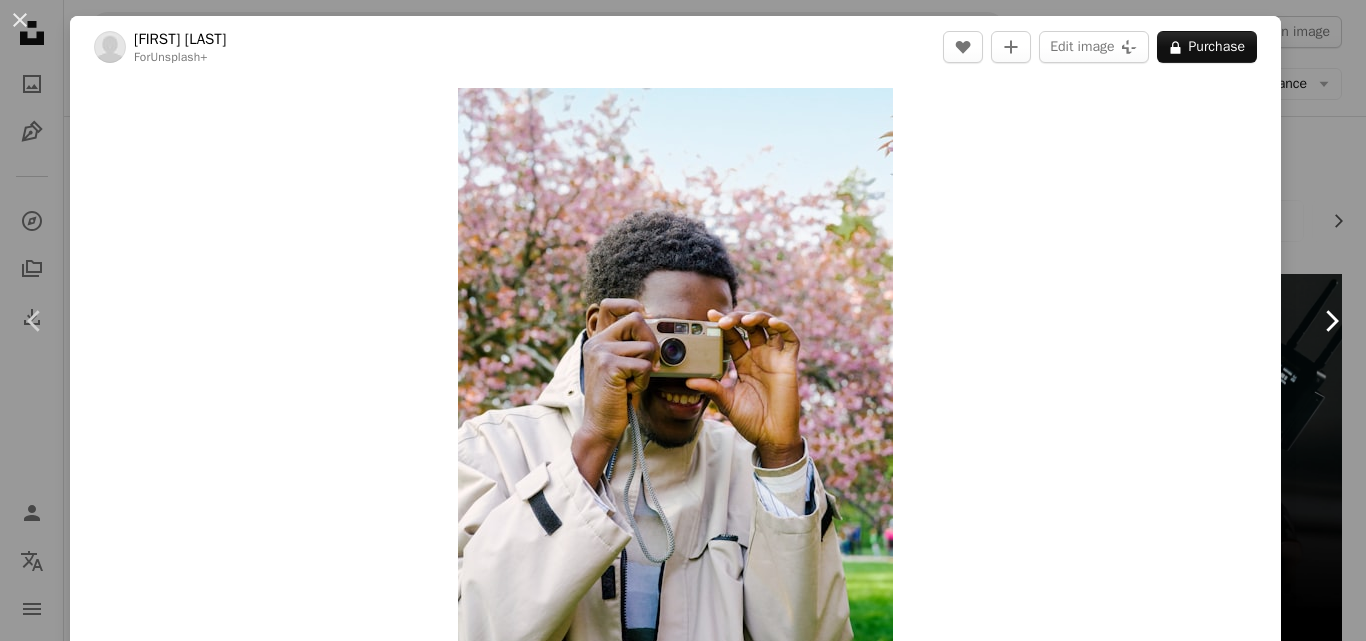click 